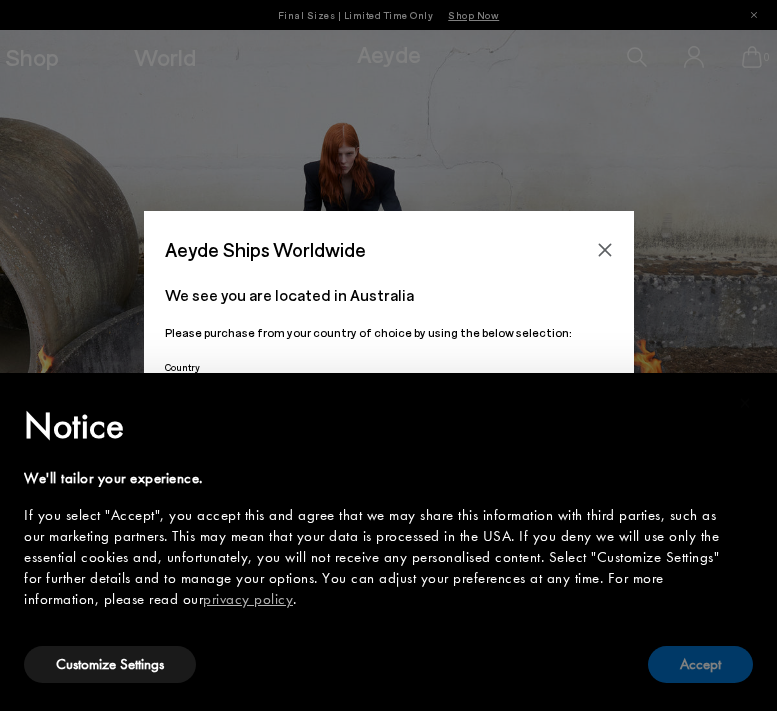 click on "Accept" at bounding box center [700, 664] 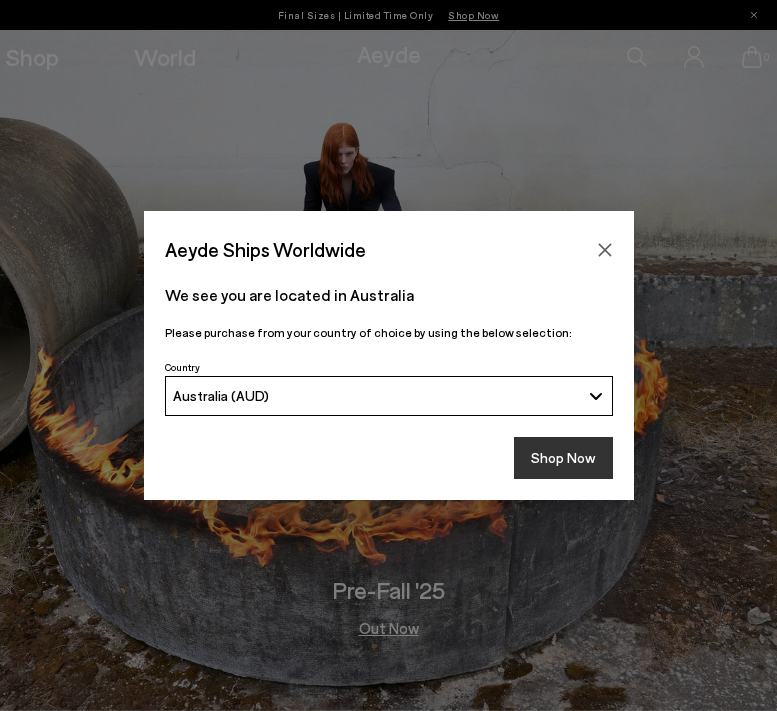 click on "Shop Now" at bounding box center (563, 458) 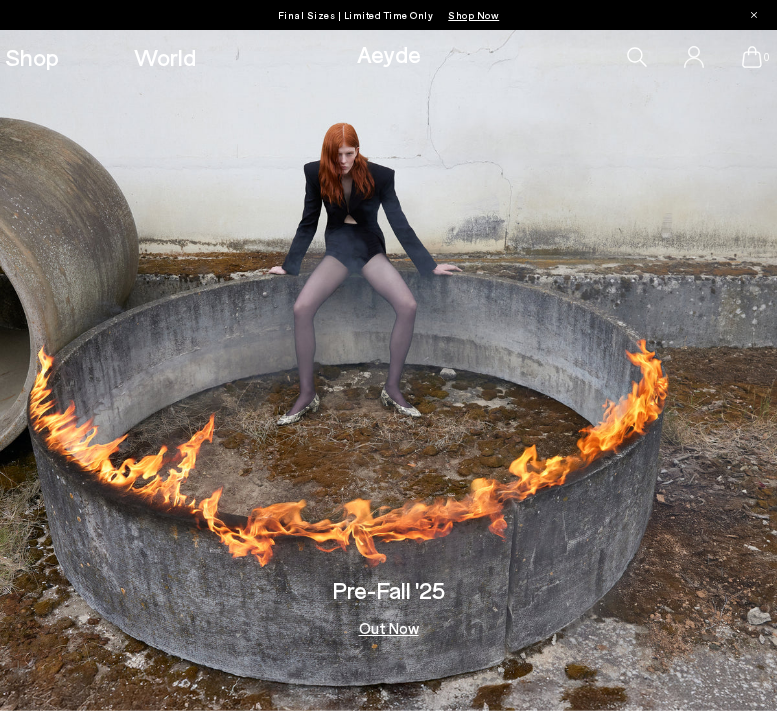 scroll, scrollTop: 0, scrollLeft: 0, axis: both 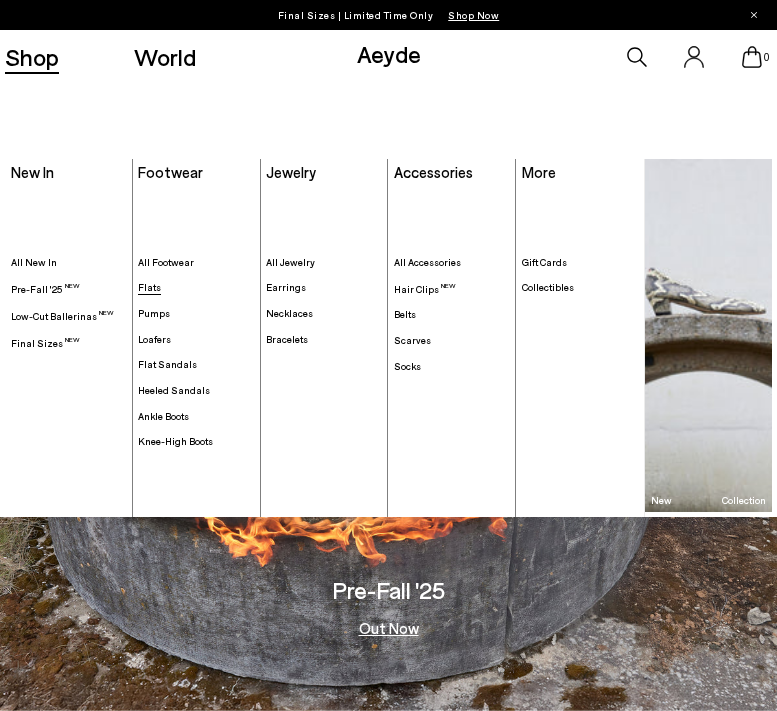 click on "Flats" at bounding box center [149, 287] 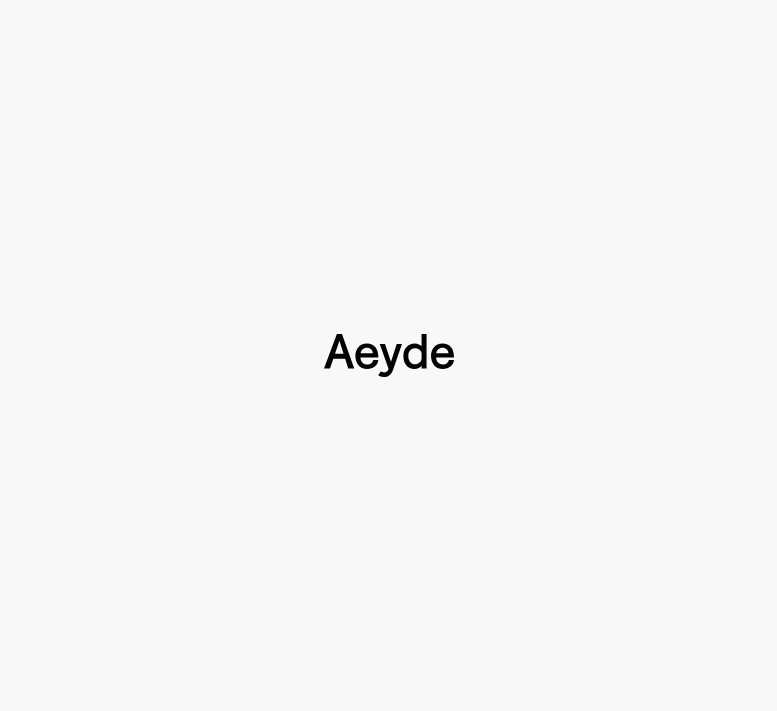 scroll, scrollTop: 0, scrollLeft: 0, axis: both 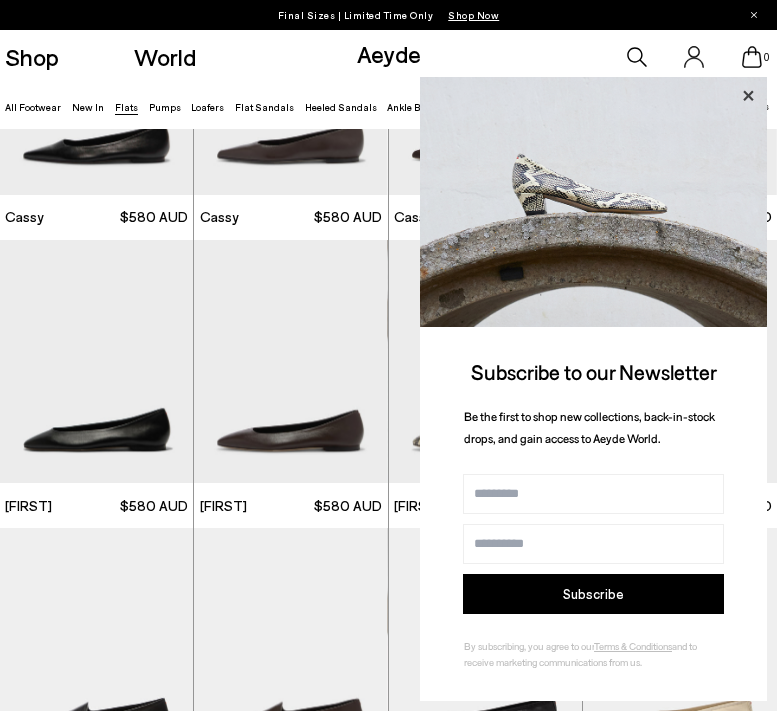 click 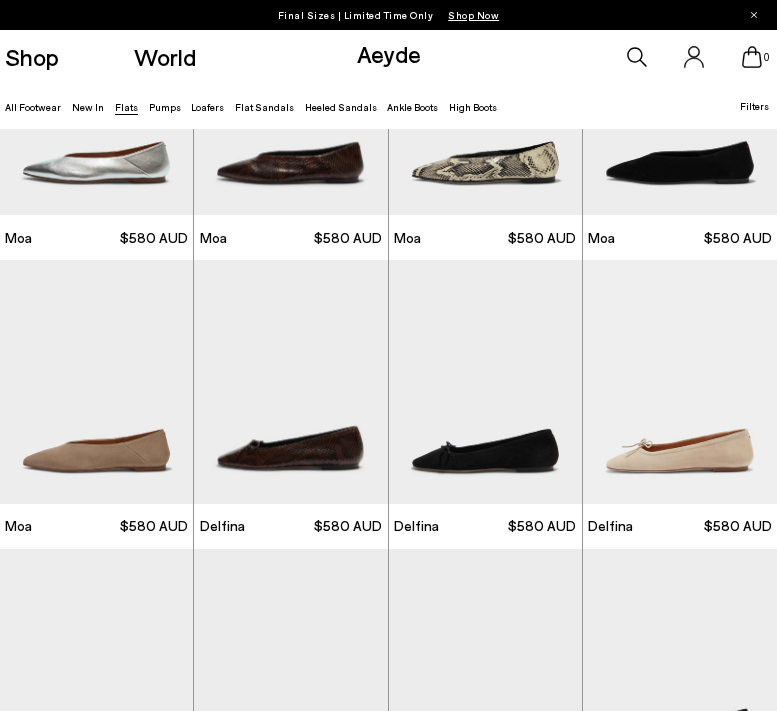 scroll, scrollTop: 1714, scrollLeft: 0, axis: vertical 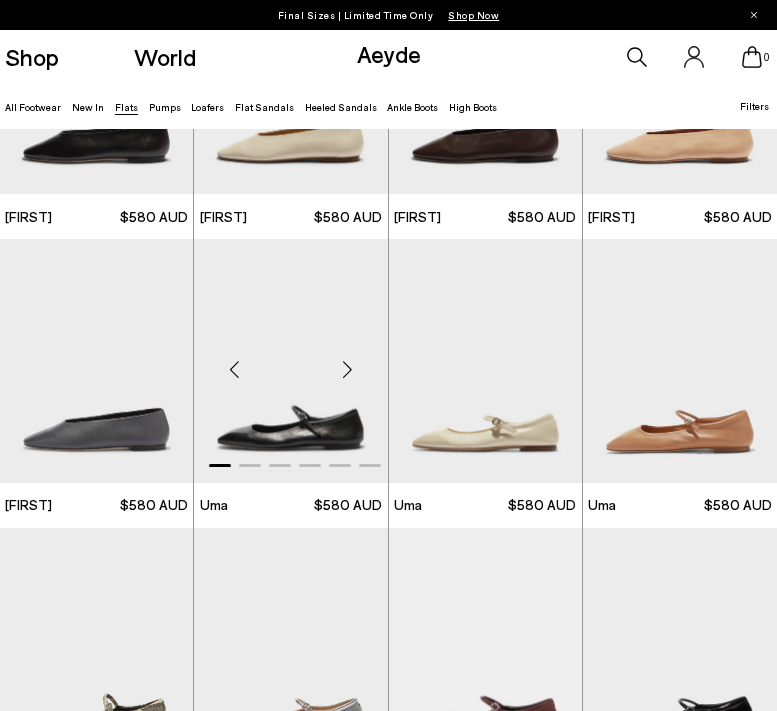 click at bounding box center (290, 361) 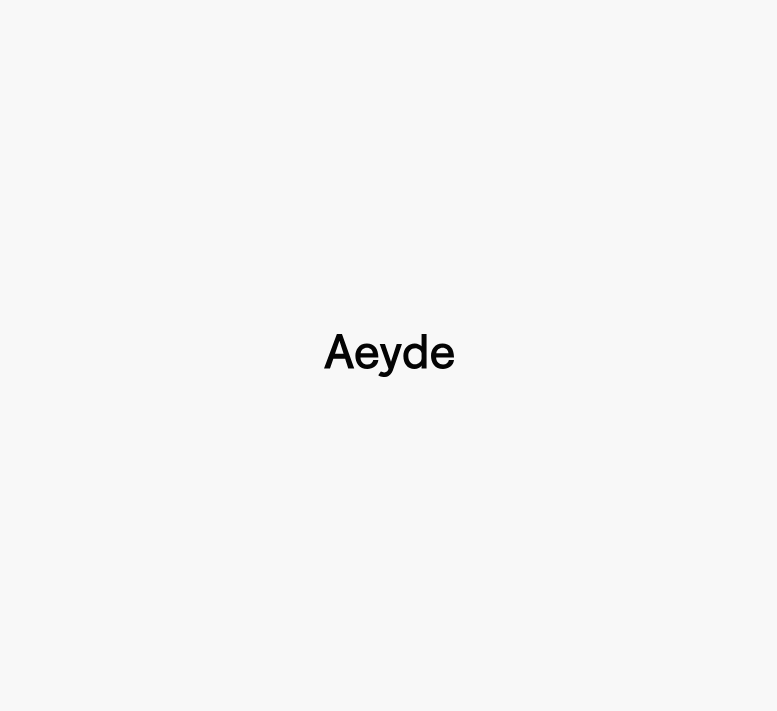 type 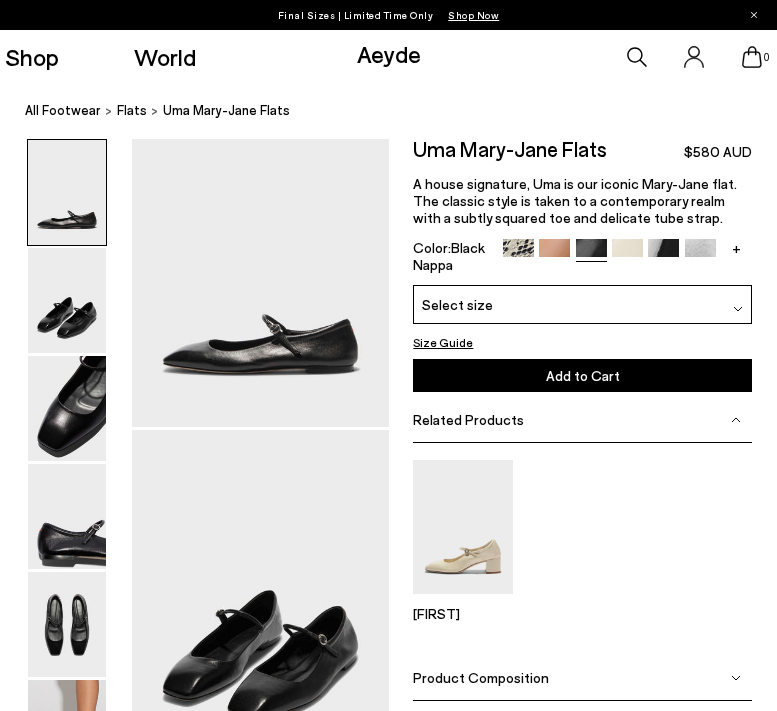 scroll, scrollTop: 0, scrollLeft: 0, axis: both 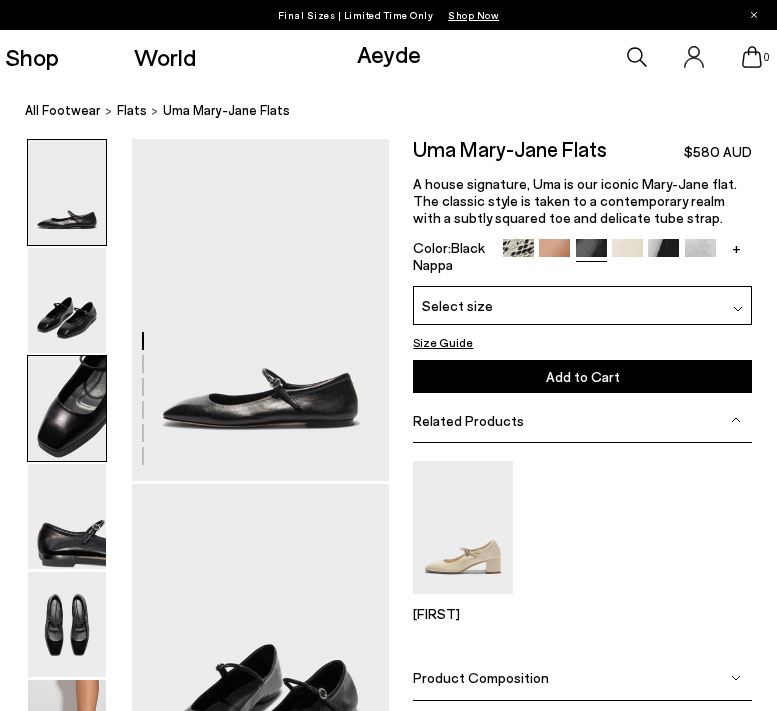 click at bounding box center (67, 408) 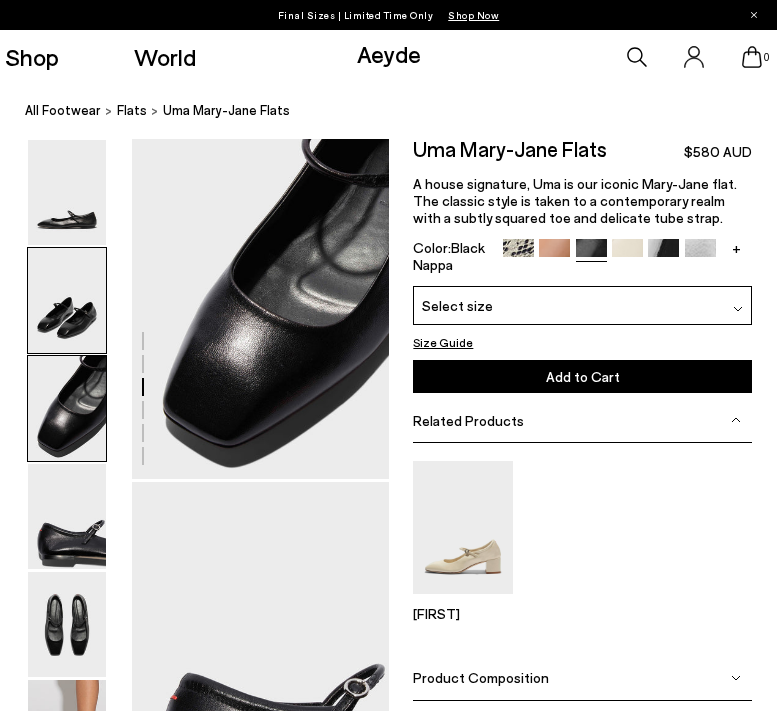 click at bounding box center [67, 300] 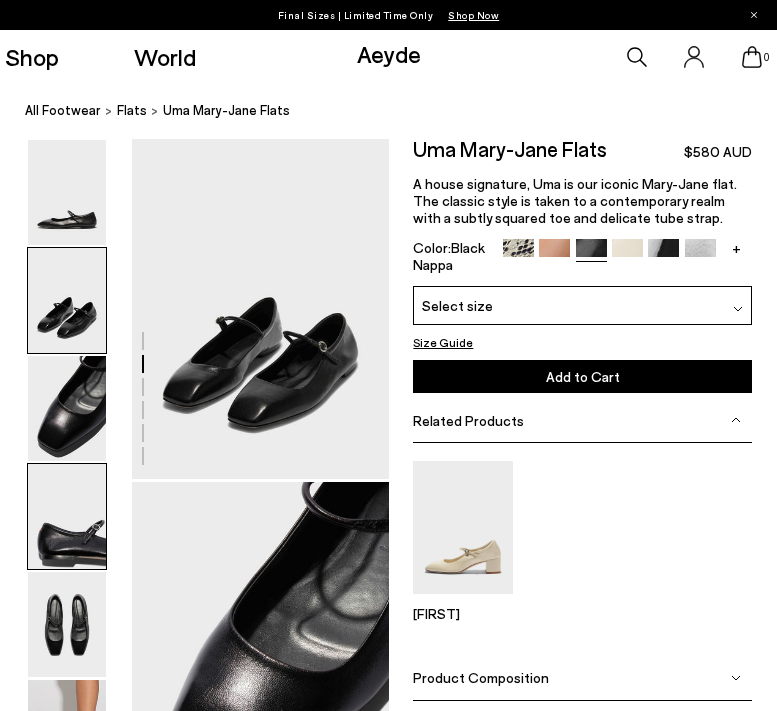click at bounding box center (67, 516) 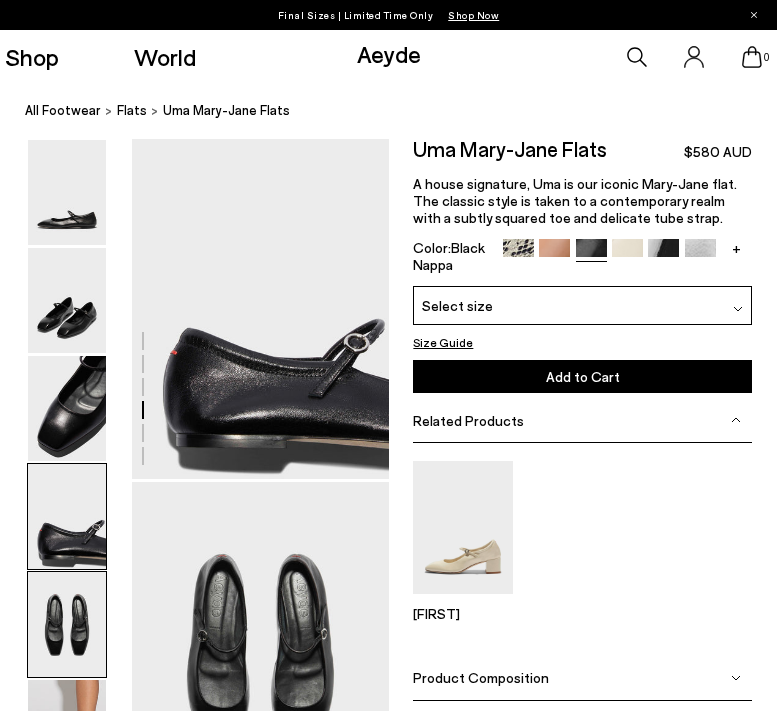 click at bounding box center (67, 624) 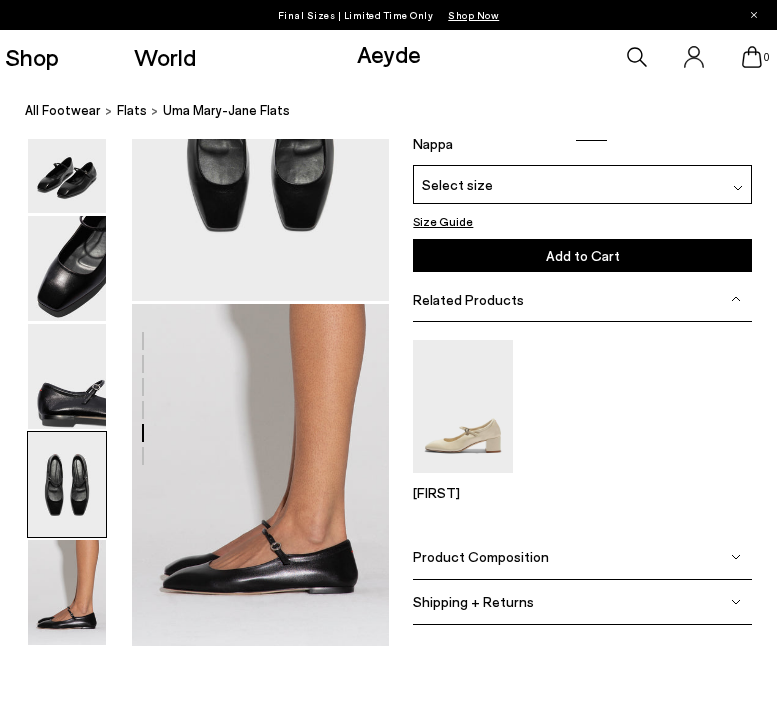 scroll, scrollTop: 1569, scrollLeft: 0, axis: vertical 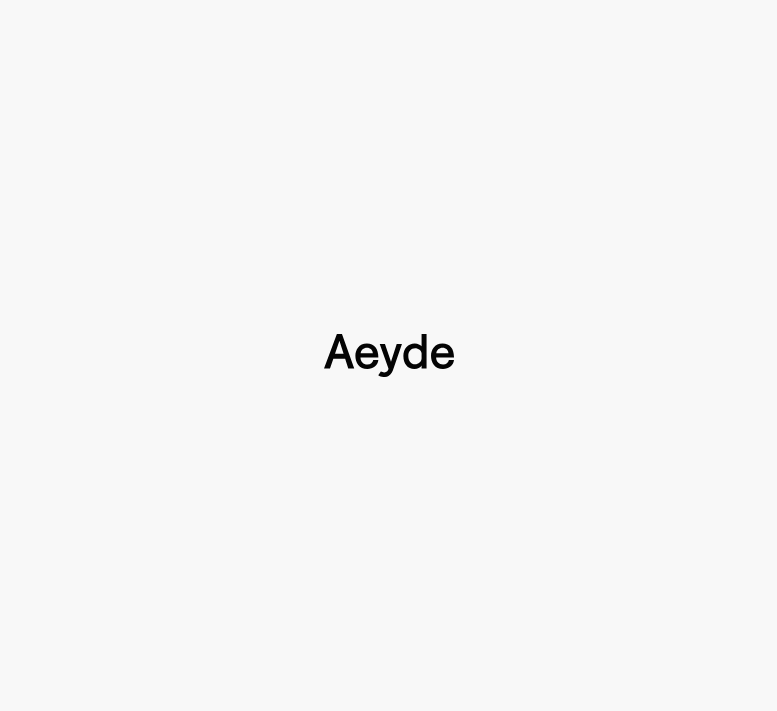type 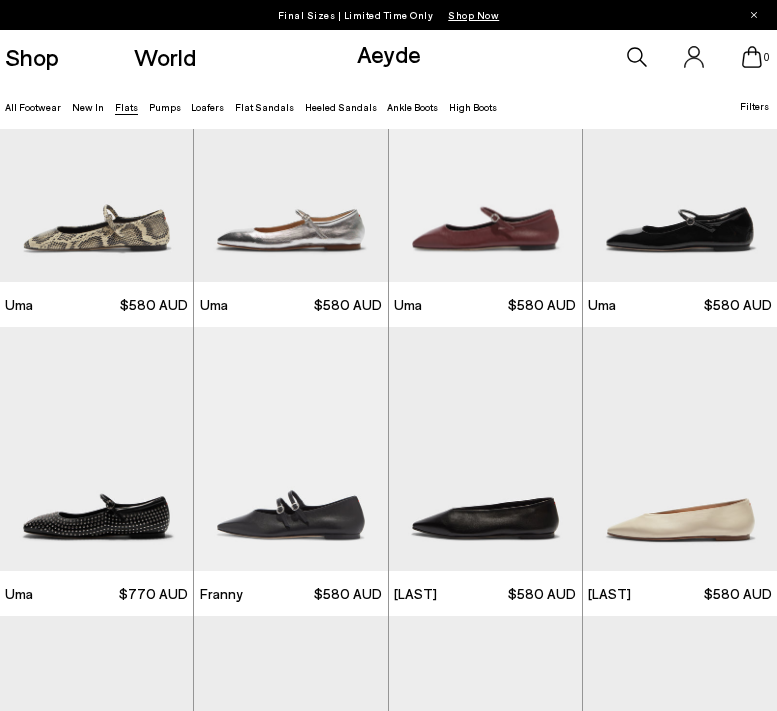scroll, scrollTop: 3353, scrollLeft: 0, axis: vertical 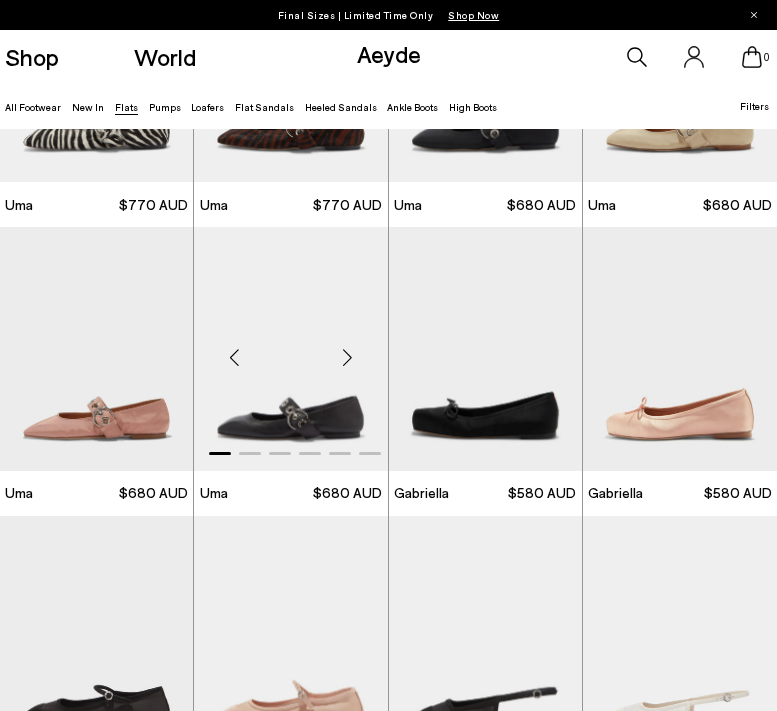 click at bounding box center (290, 349) 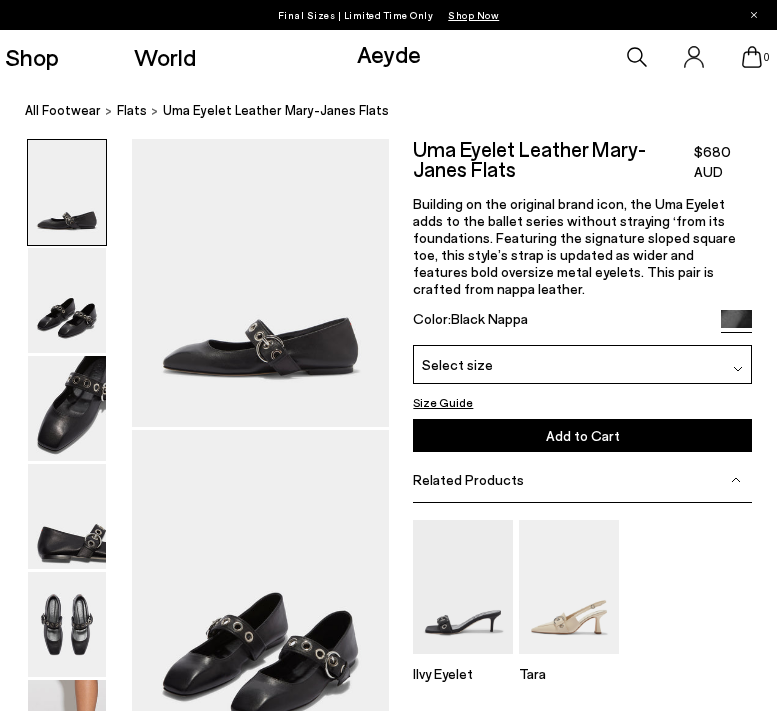 scroll, scrollTop: 0, scrollLeft: 0, axis: both 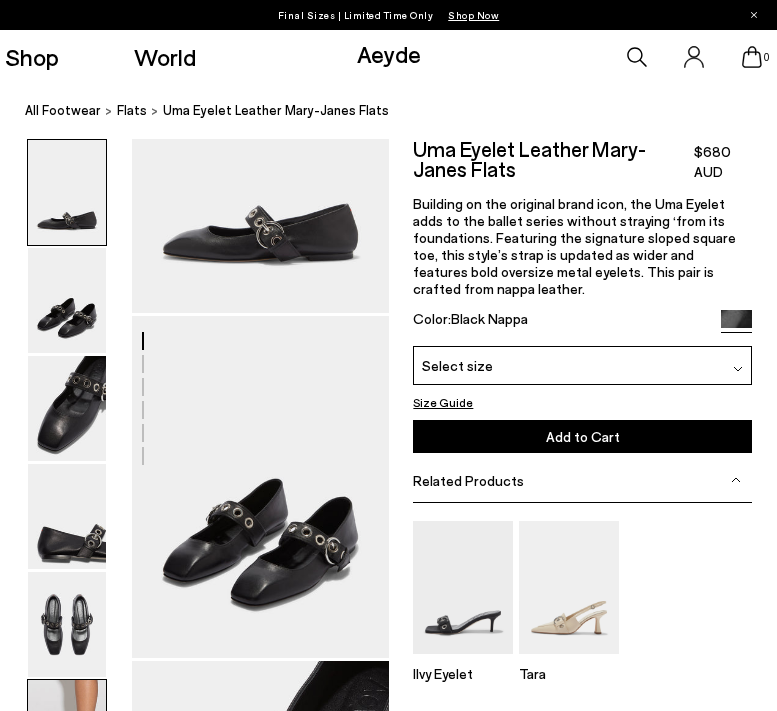 click at bounding box center [67, 732] 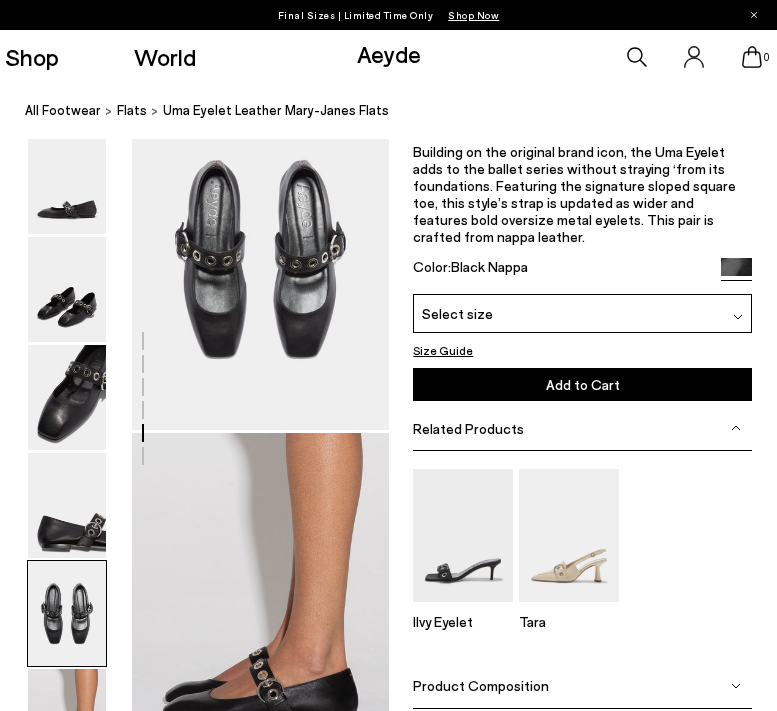 scroll, scrollTop: 1430, scrollLeft: 0, axis: vertical 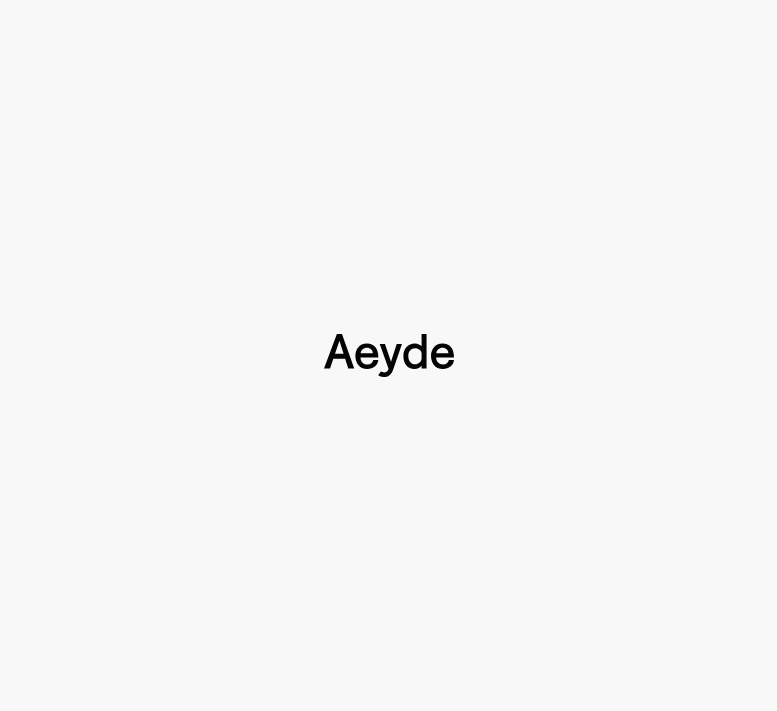 type 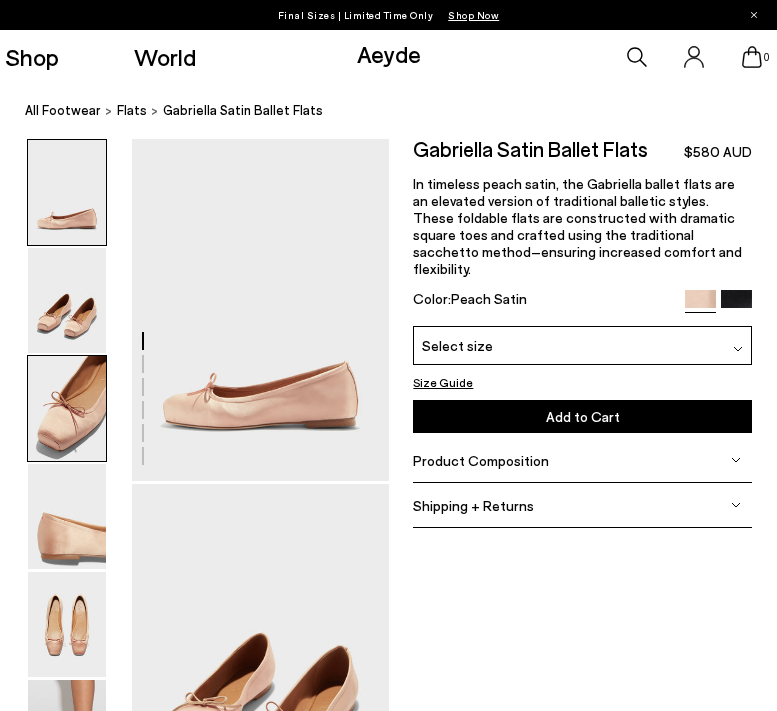 click at bounding box center [67, 408] 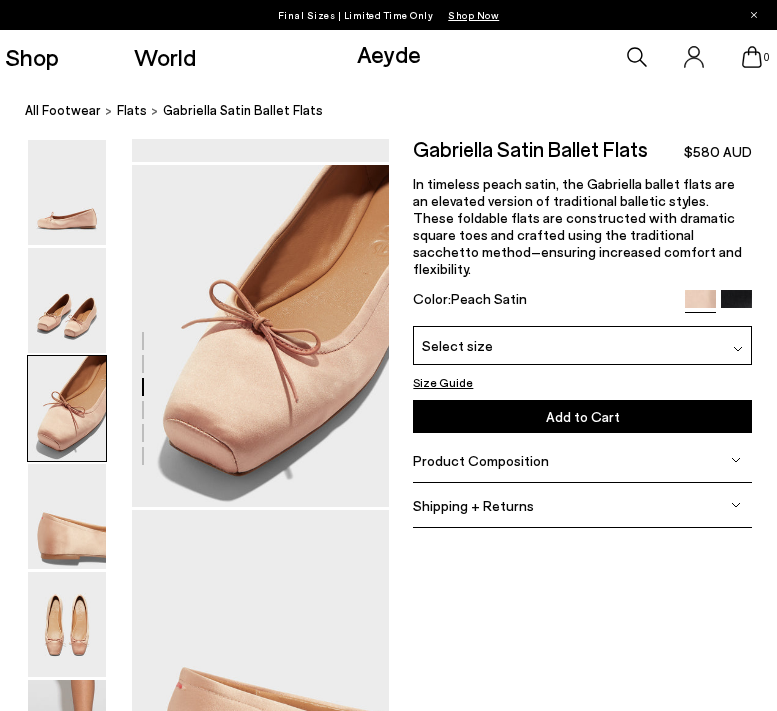 scroll, scrollTop: 692, scrollLeft: 0, axis: vertical 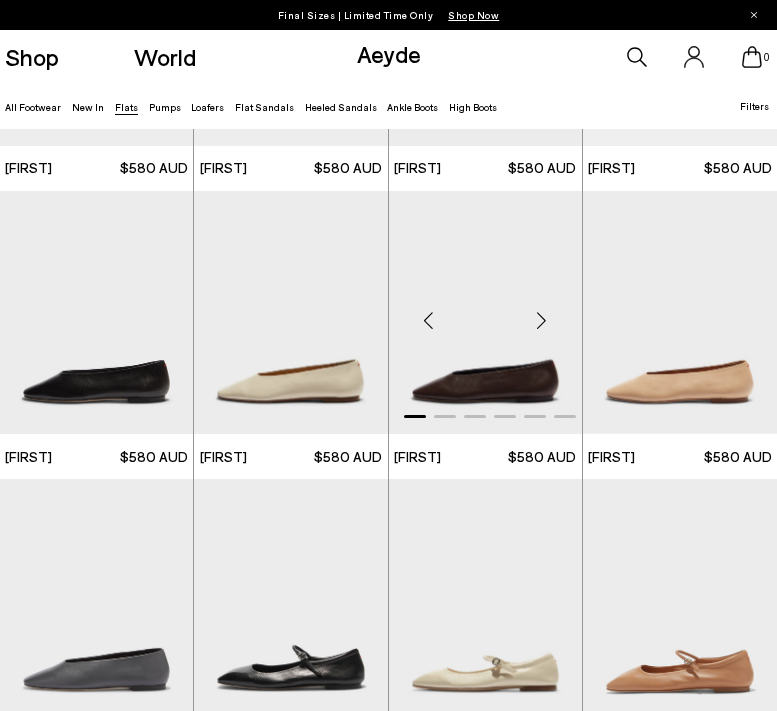click at bounding box center [542, 321] 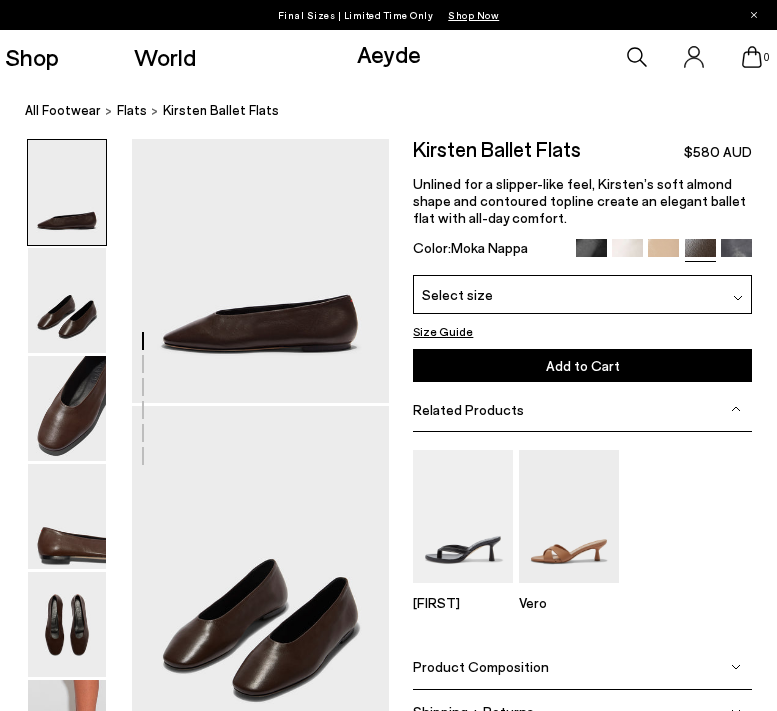 scroll, scrollTop: 79, scrollLeft: 0, axis: vertical 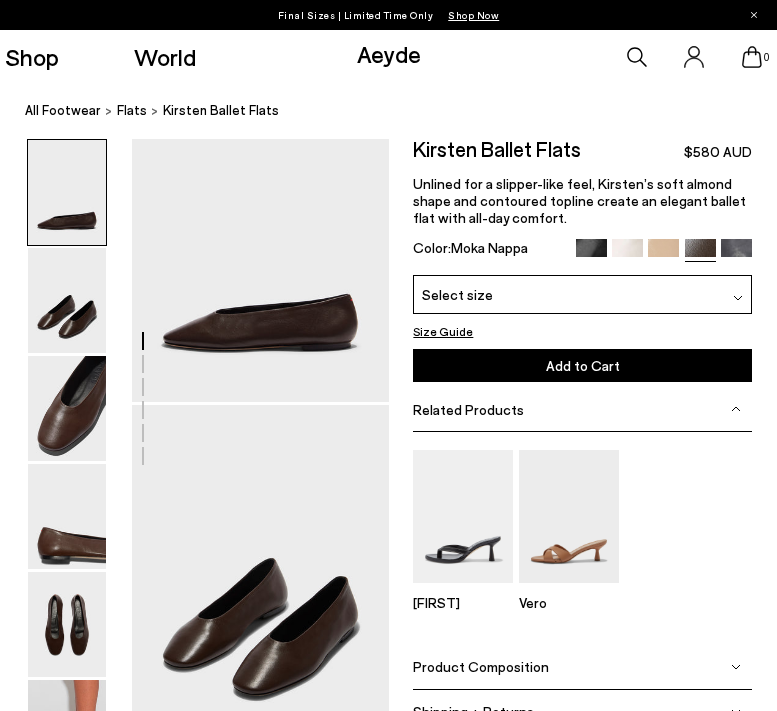 click at bounding box center [194, 1093] 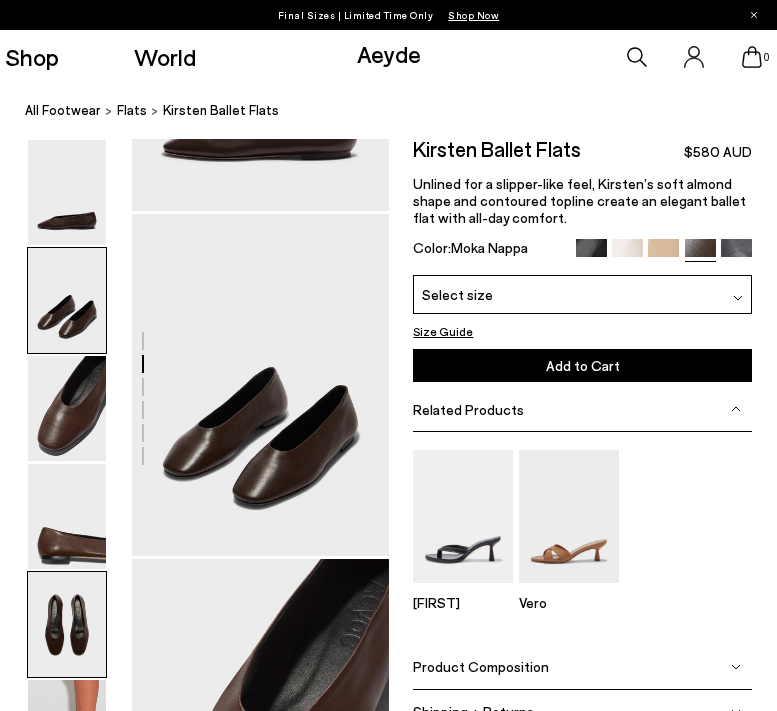 click at bounding box center [67, 624] 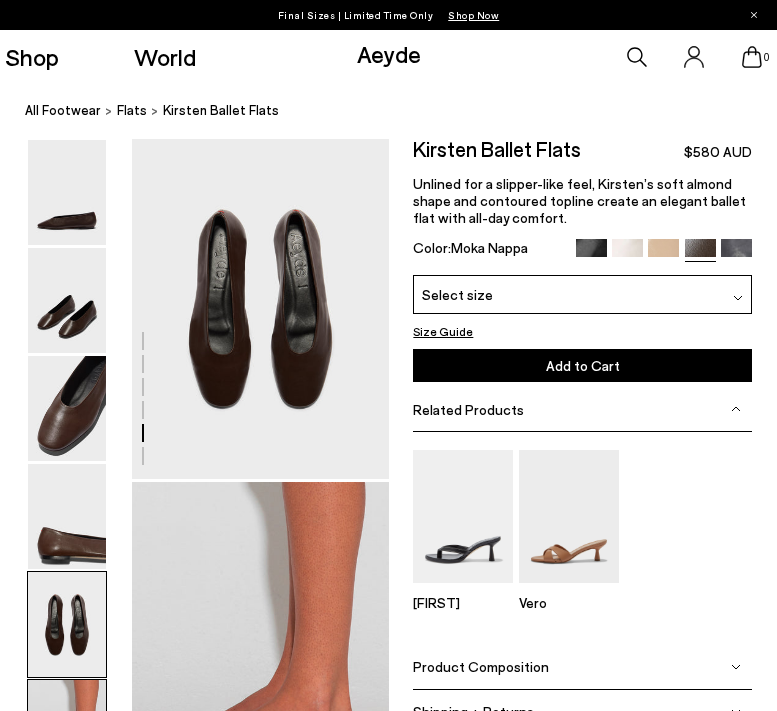 click at bounding box center [67, 732] 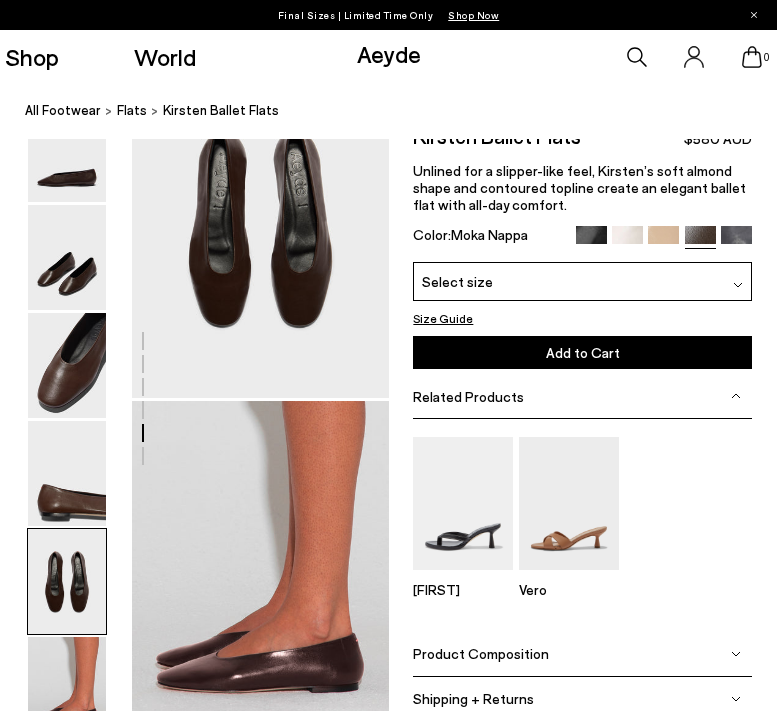 scroll, scrollTop: 1406, scrollLeft: 0, axis: vertical 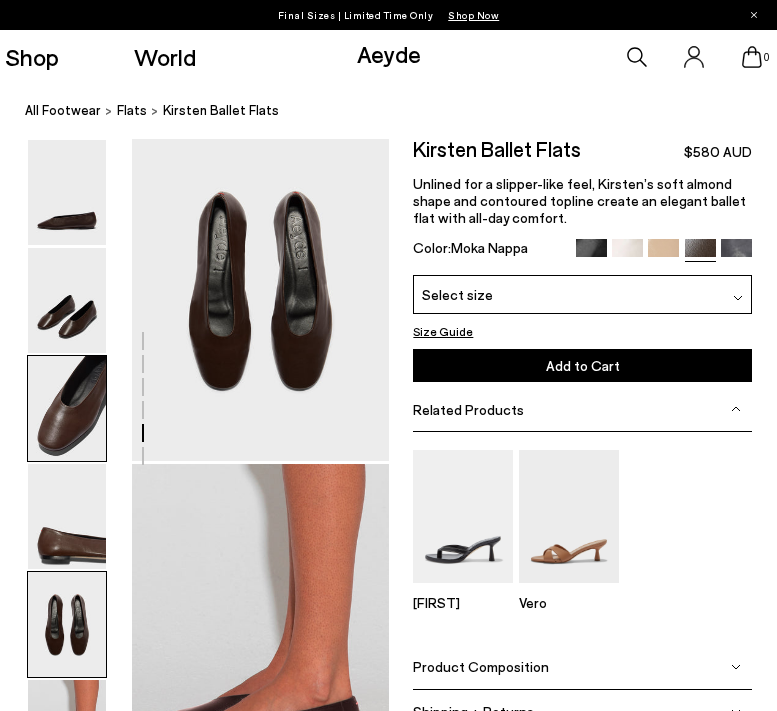 click at bounding box center (67, 408) 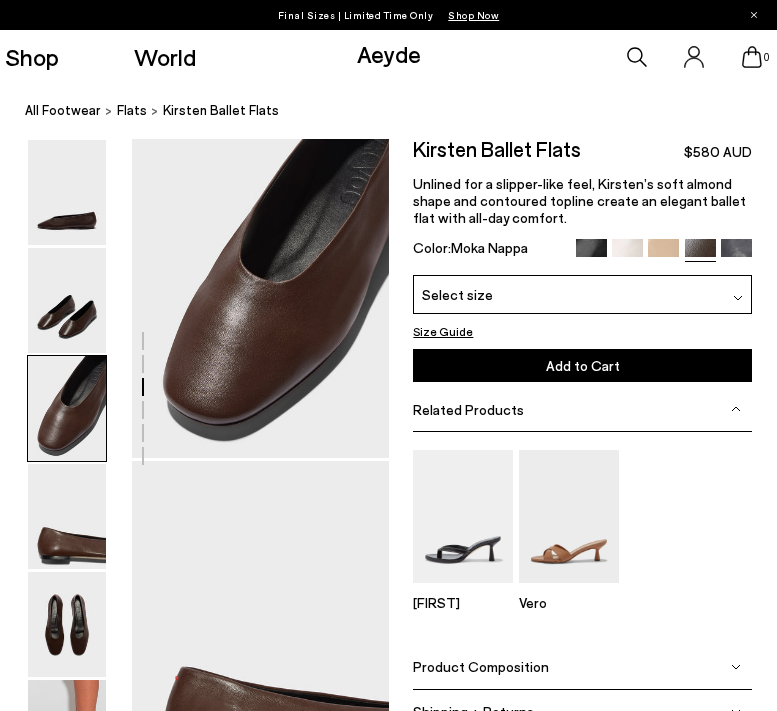scroll, scrollTop: 692, scrollLeft: 0, axis: vertical 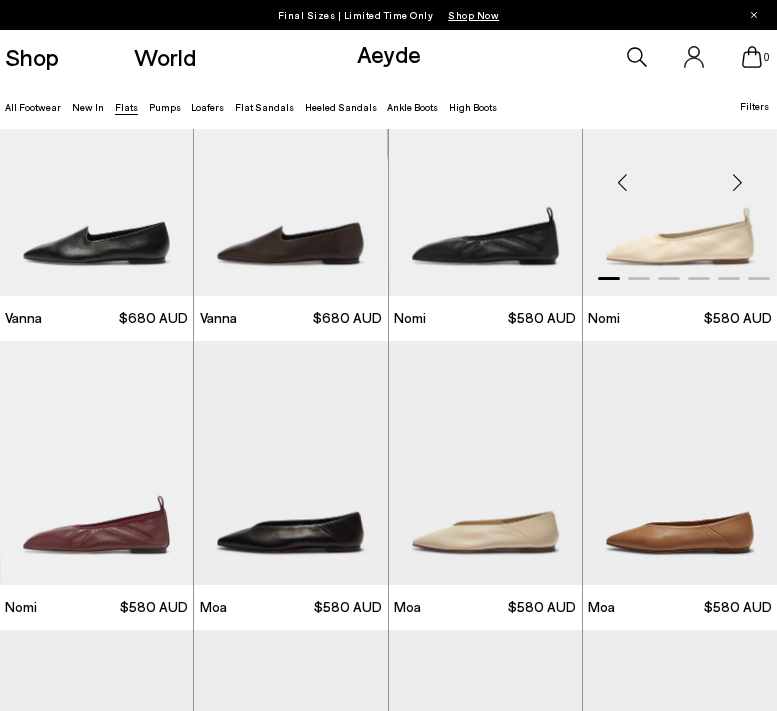 click at bounding box center (680, 174) 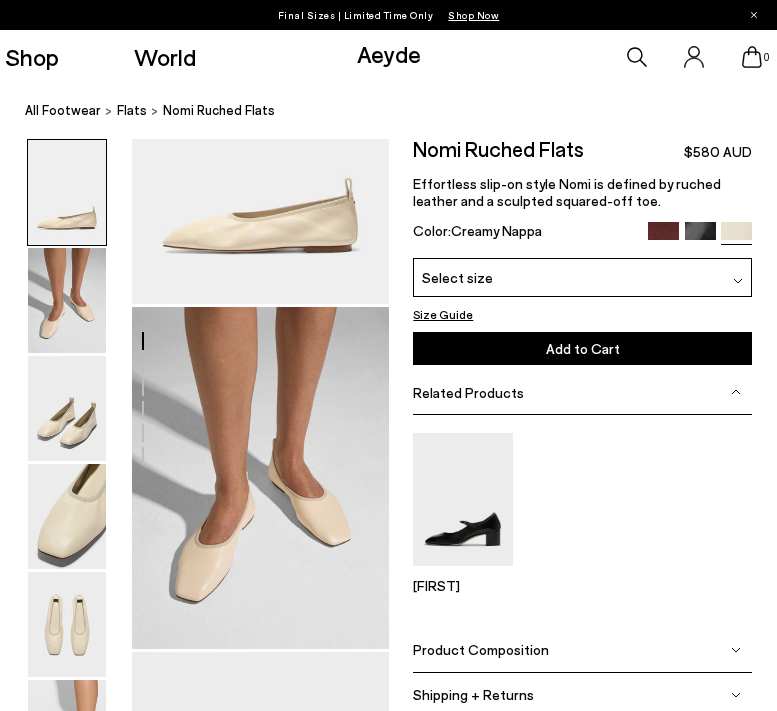 scroll, scrollTop: 226, scrollLeft: 0, axis: vertical 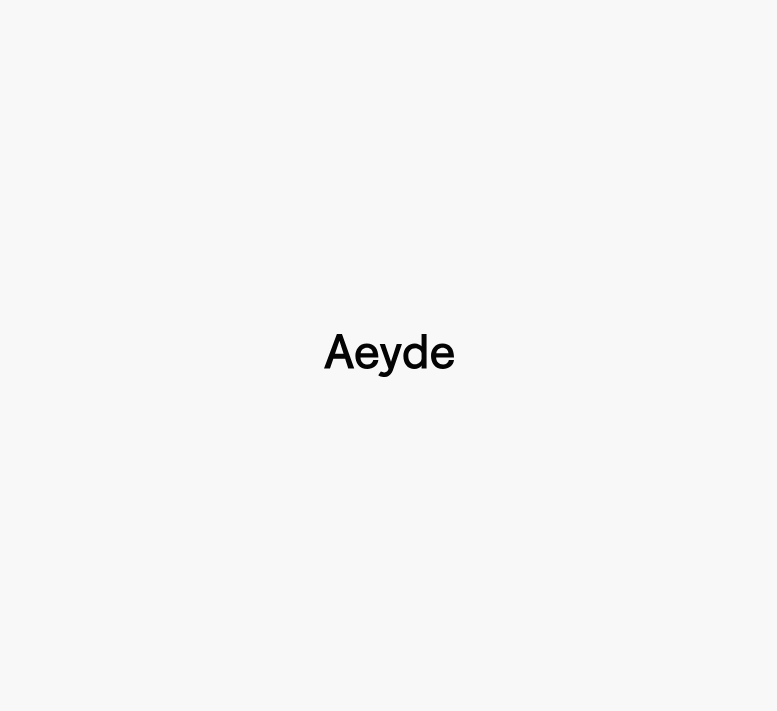 type 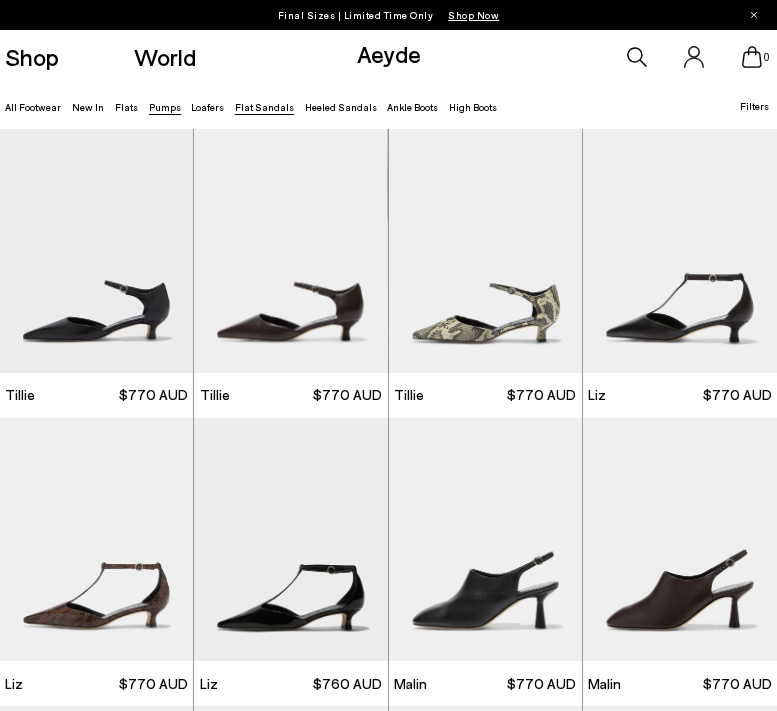 click on "Flat Sandals" at bounding box center (264, 107) 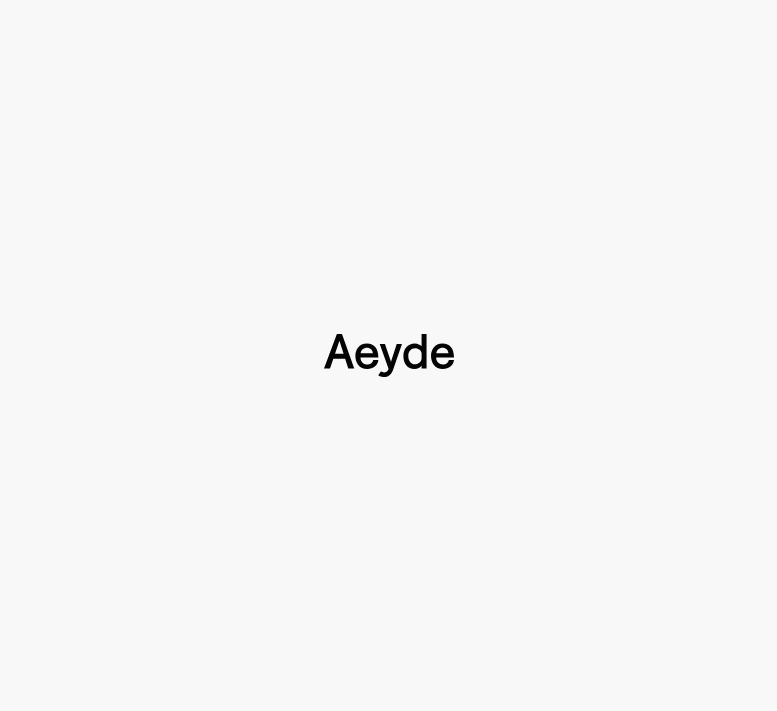 type 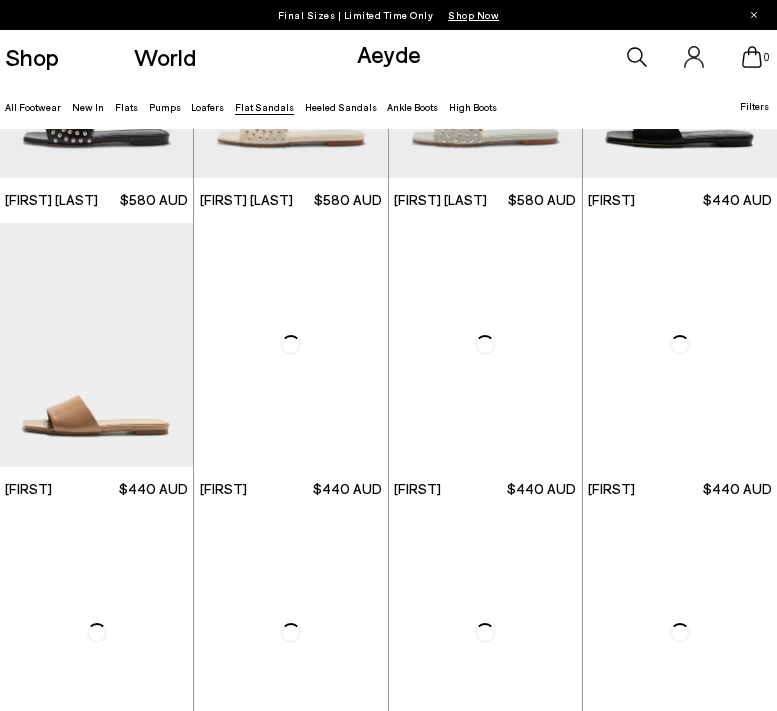 scroll, scrollTop: 830, scrollLeft: 0, axis: vertical 